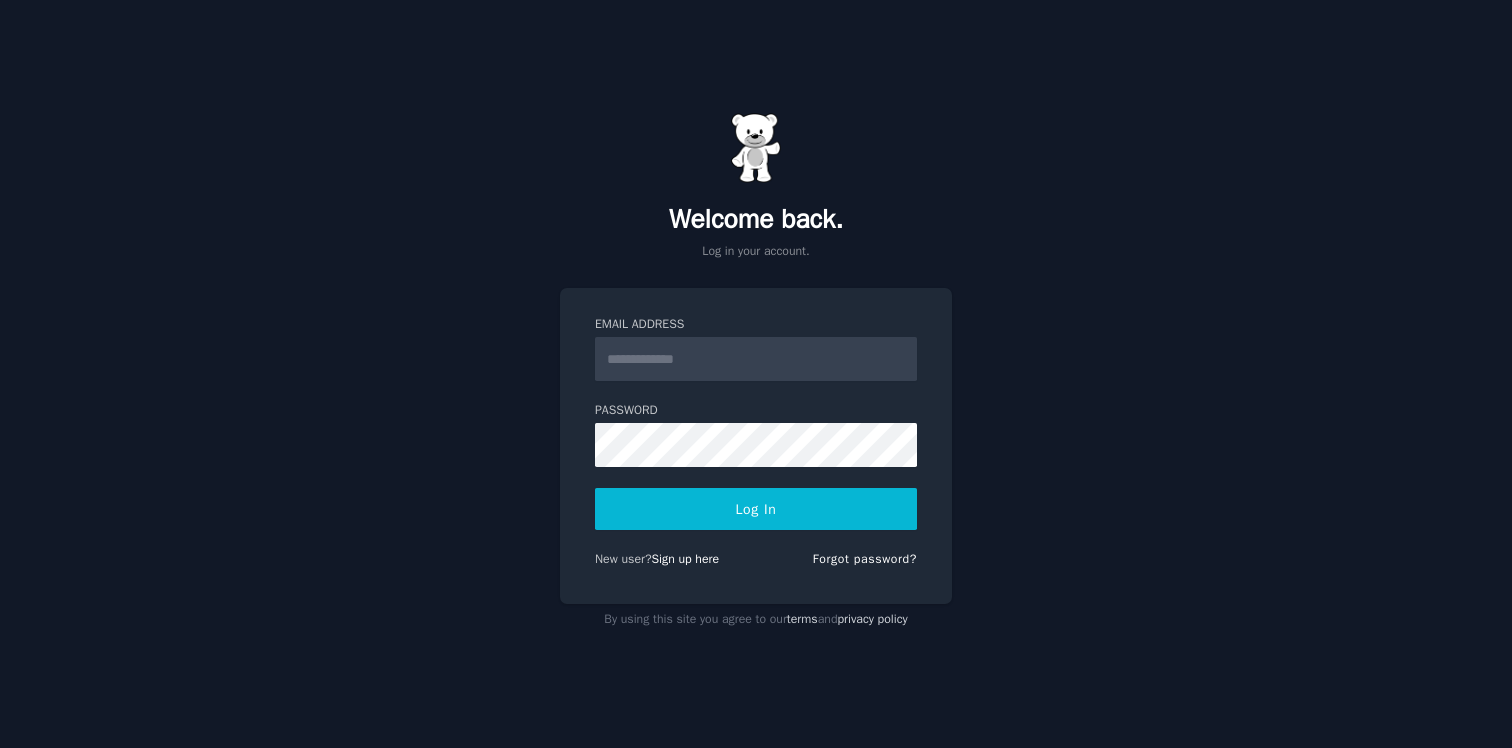 scroll, scrollTop: 0, scrollLeft: 0, axis: both 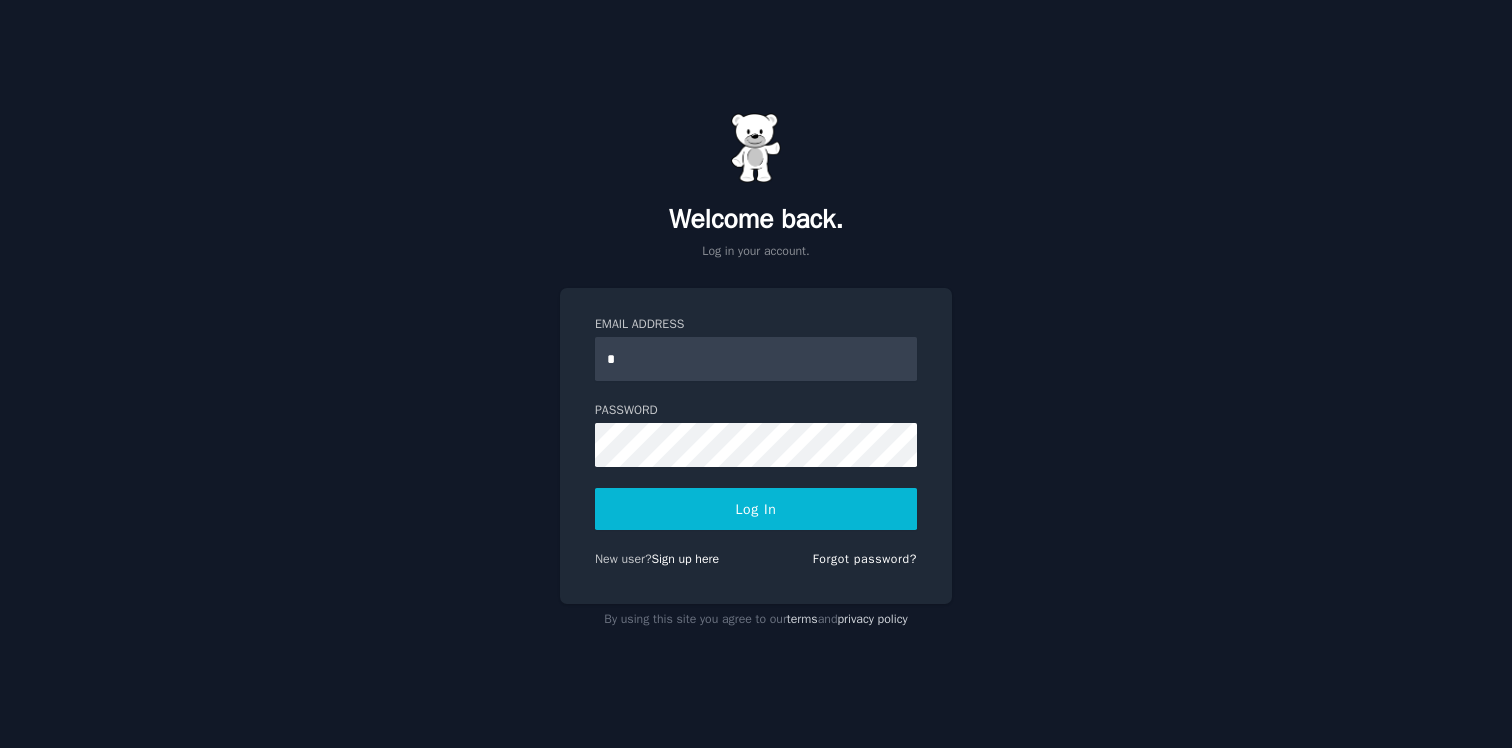 type on "**********" 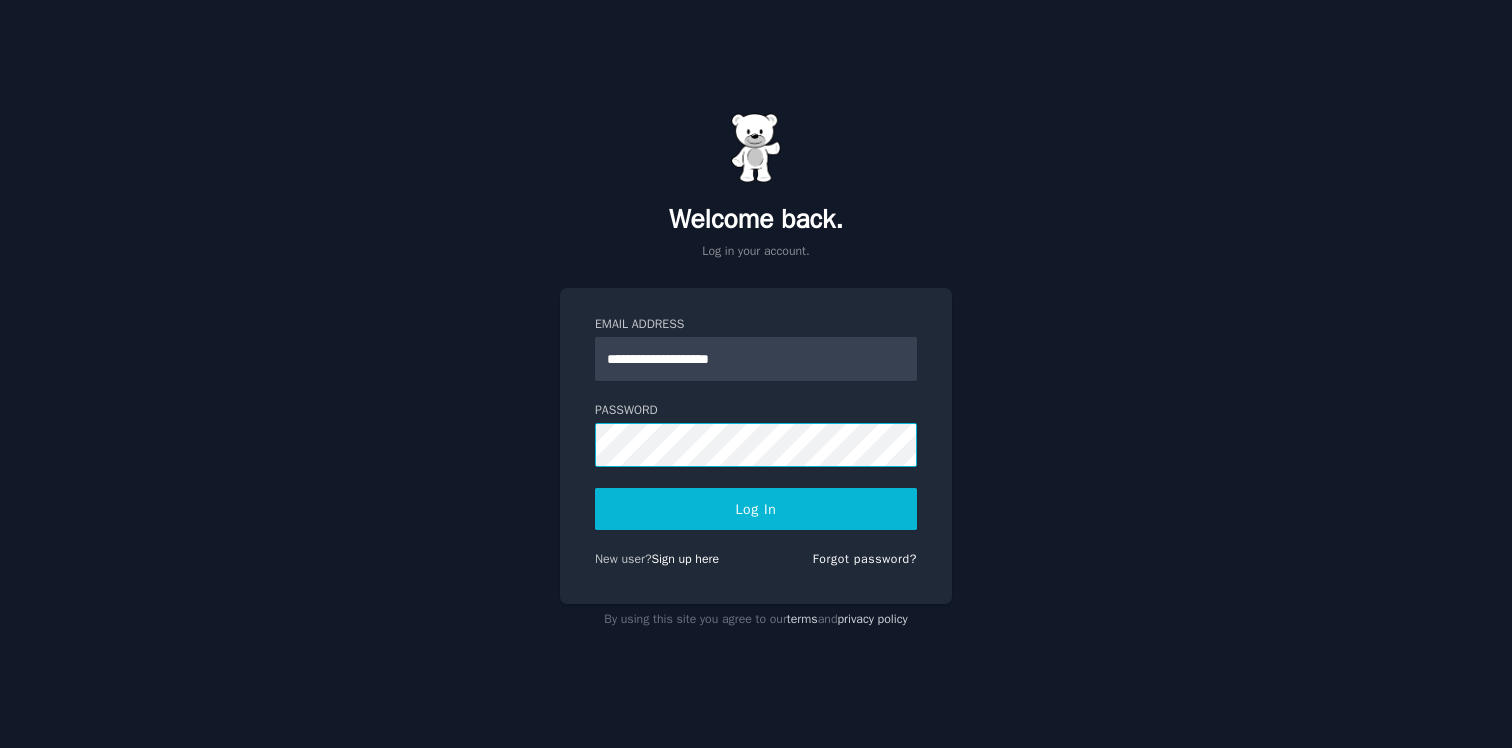 click on "Log In" at bounding box center (756, 509) 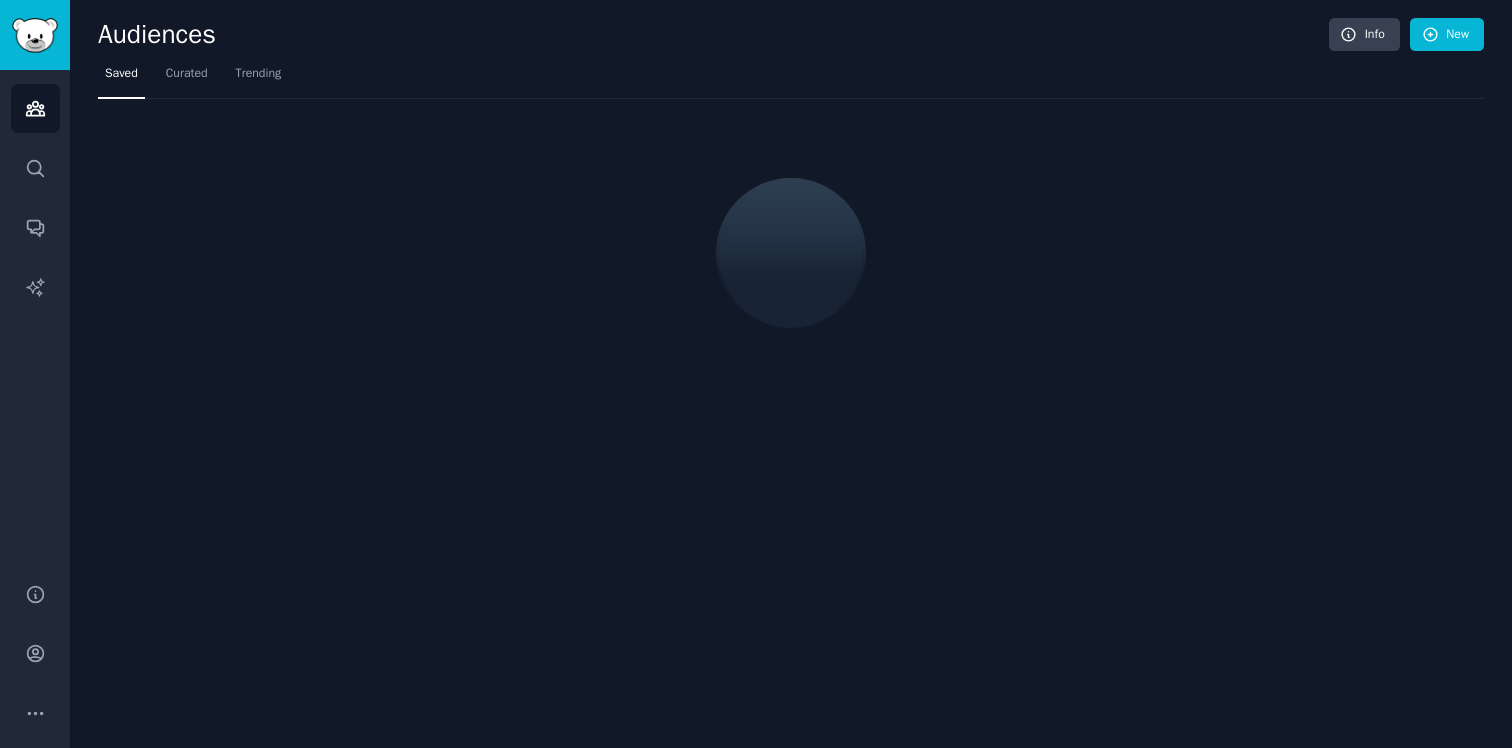 scroll, scrollTop: 0, scrollLeft: 0, axis: both 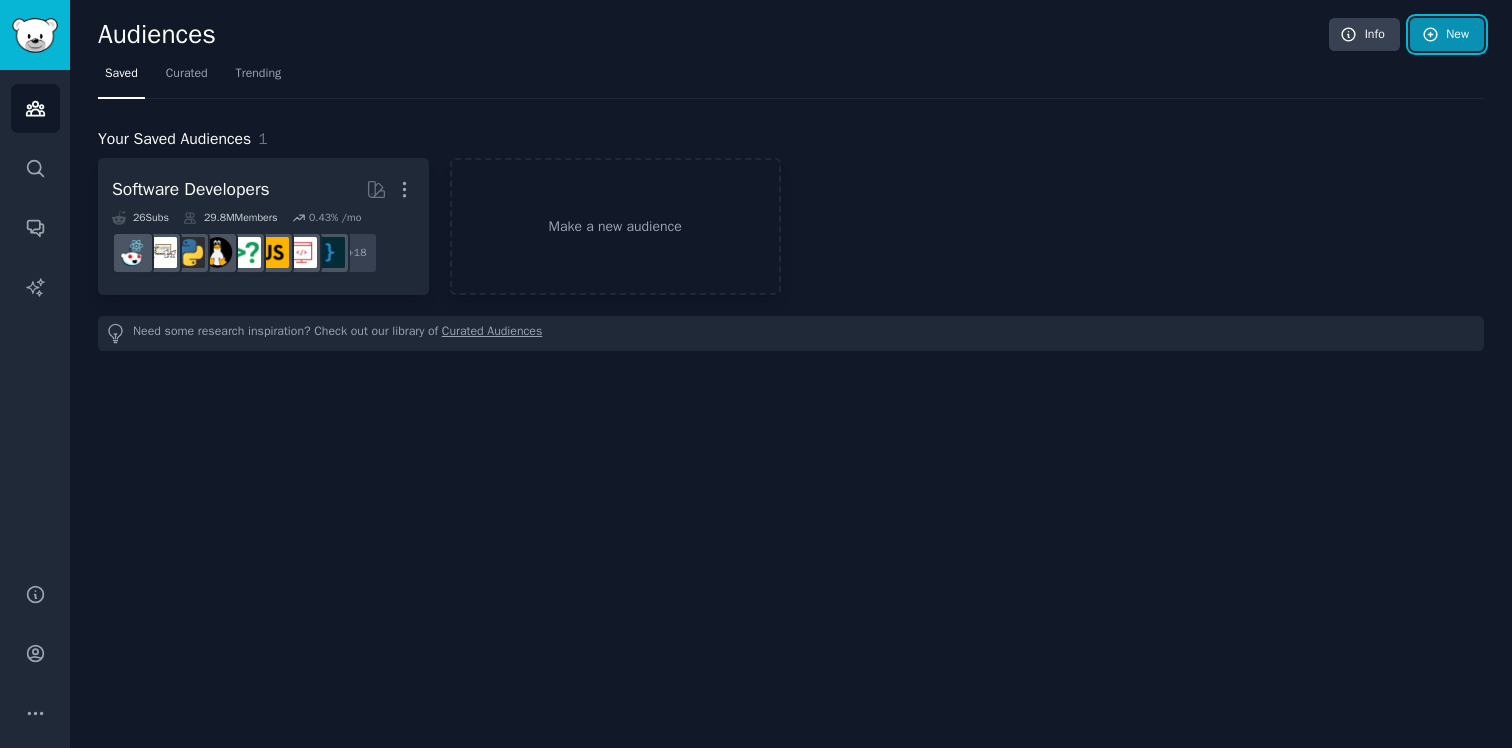 click on "New" at bounding box center (1447, 35) 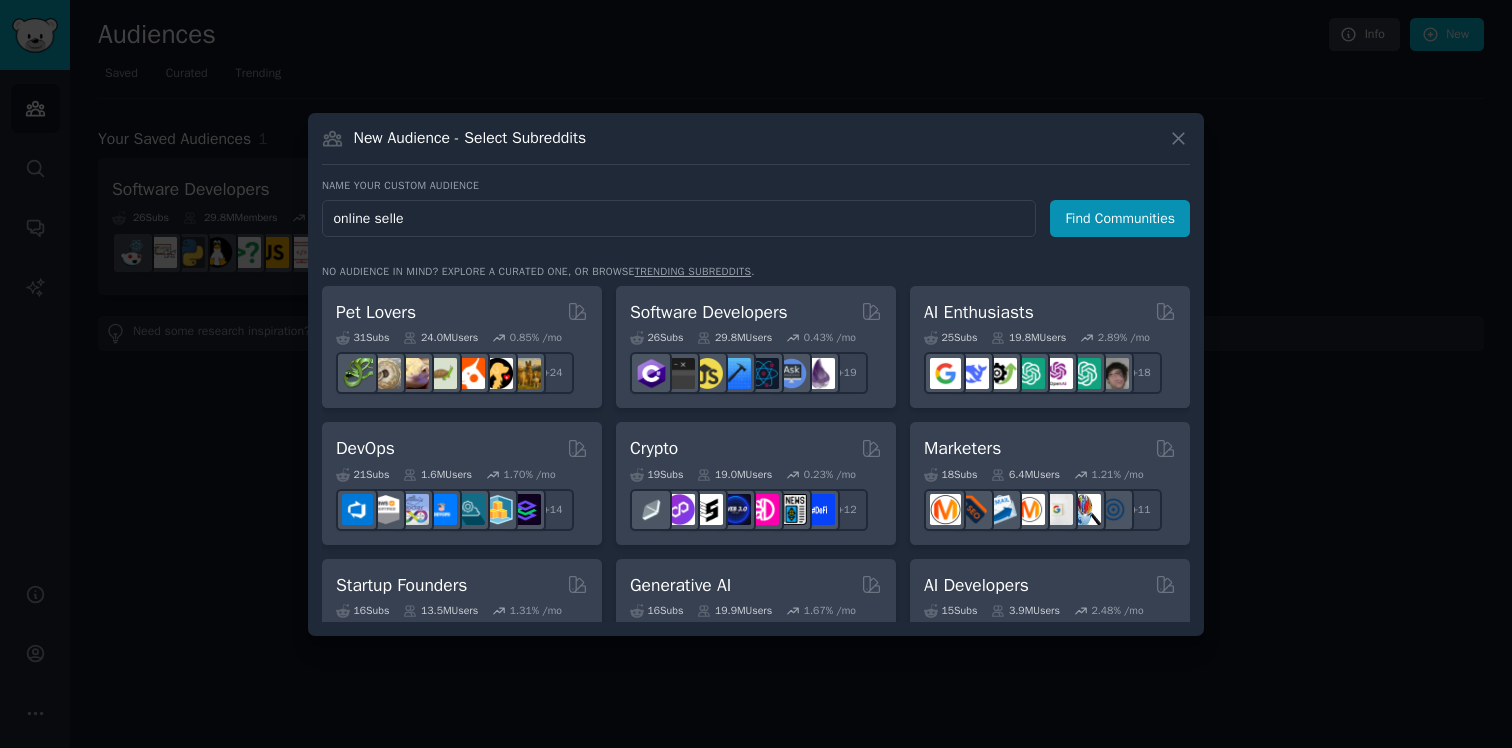 type on "online seller" 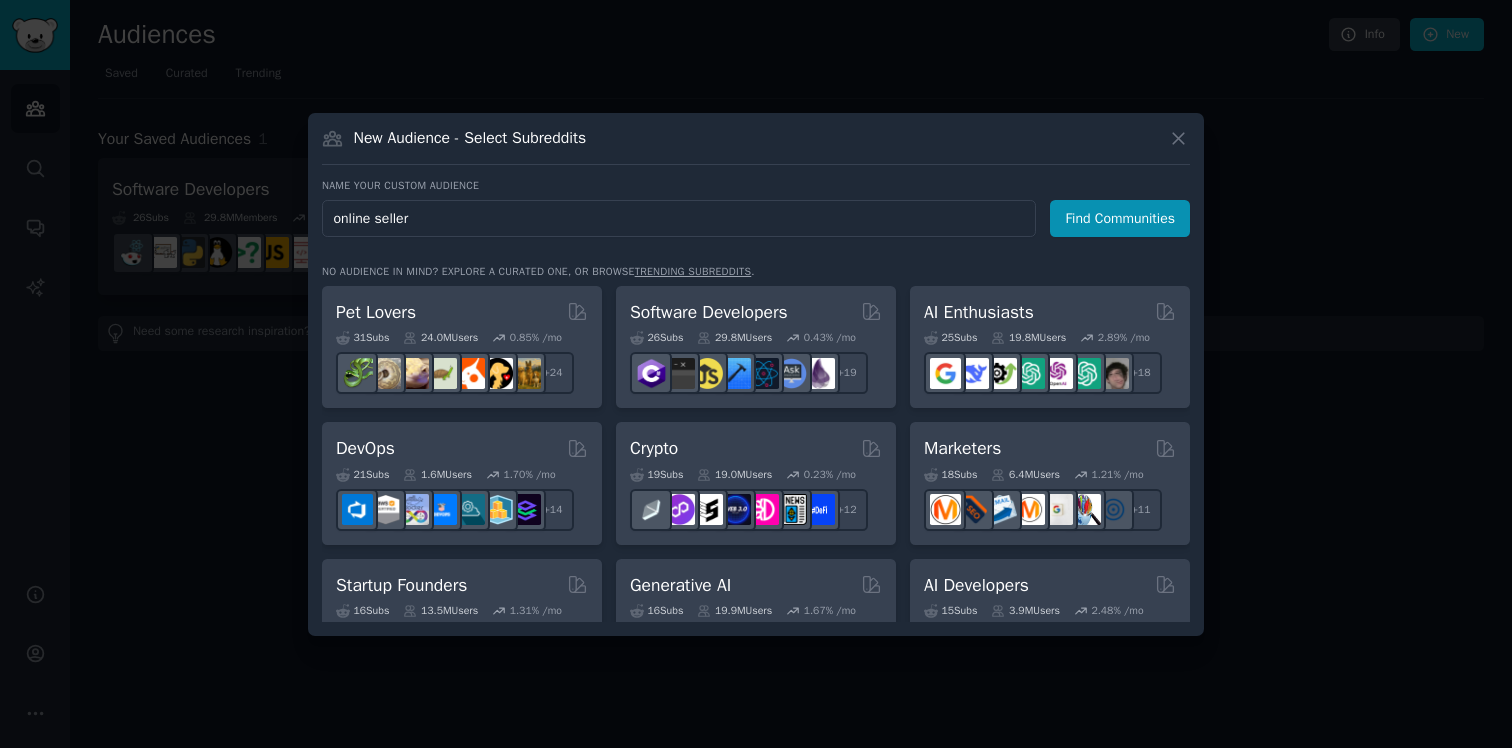 click on "Find Communities" at bounding box center (1120, 218) 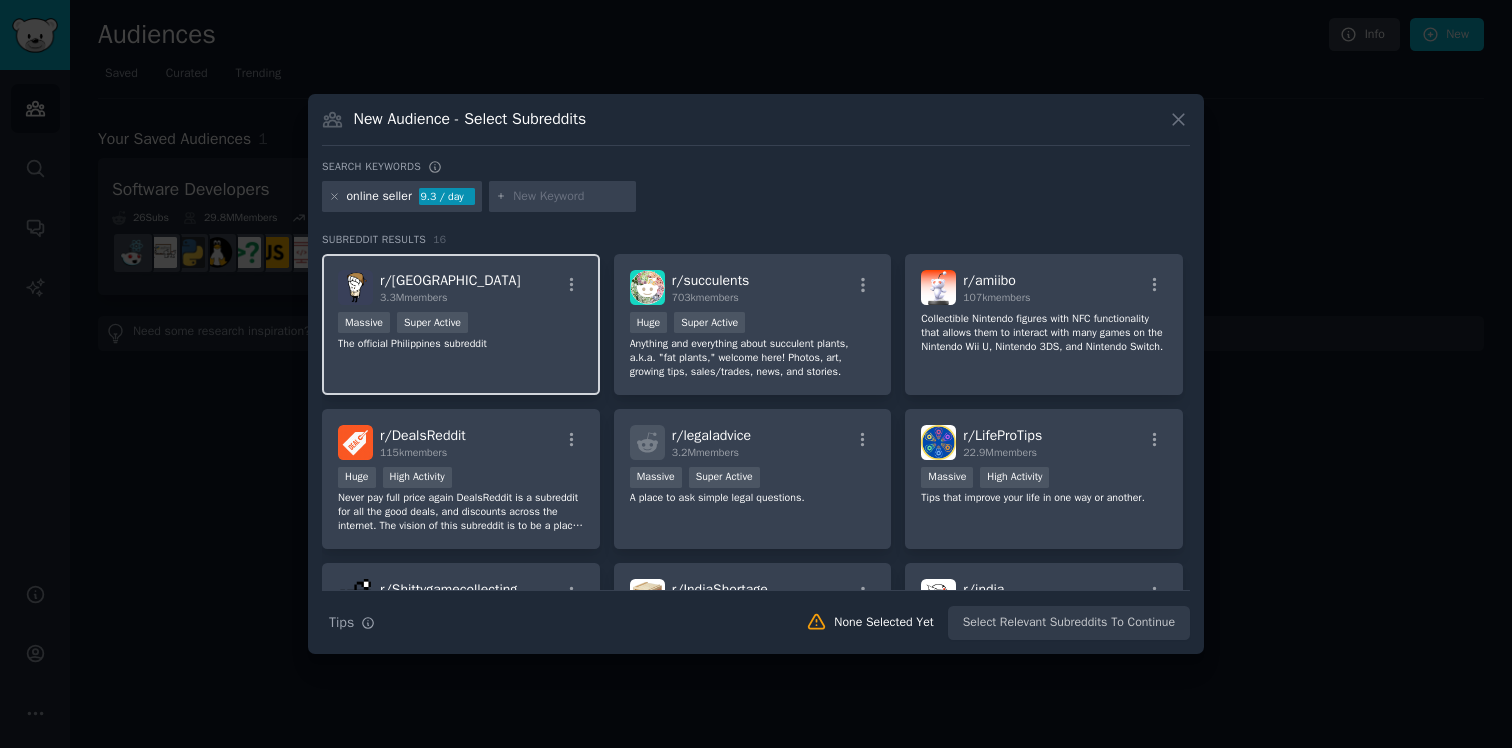 click on "r/ [GEOGRAPHIC_DATA]" at bounding box center [450, 280] 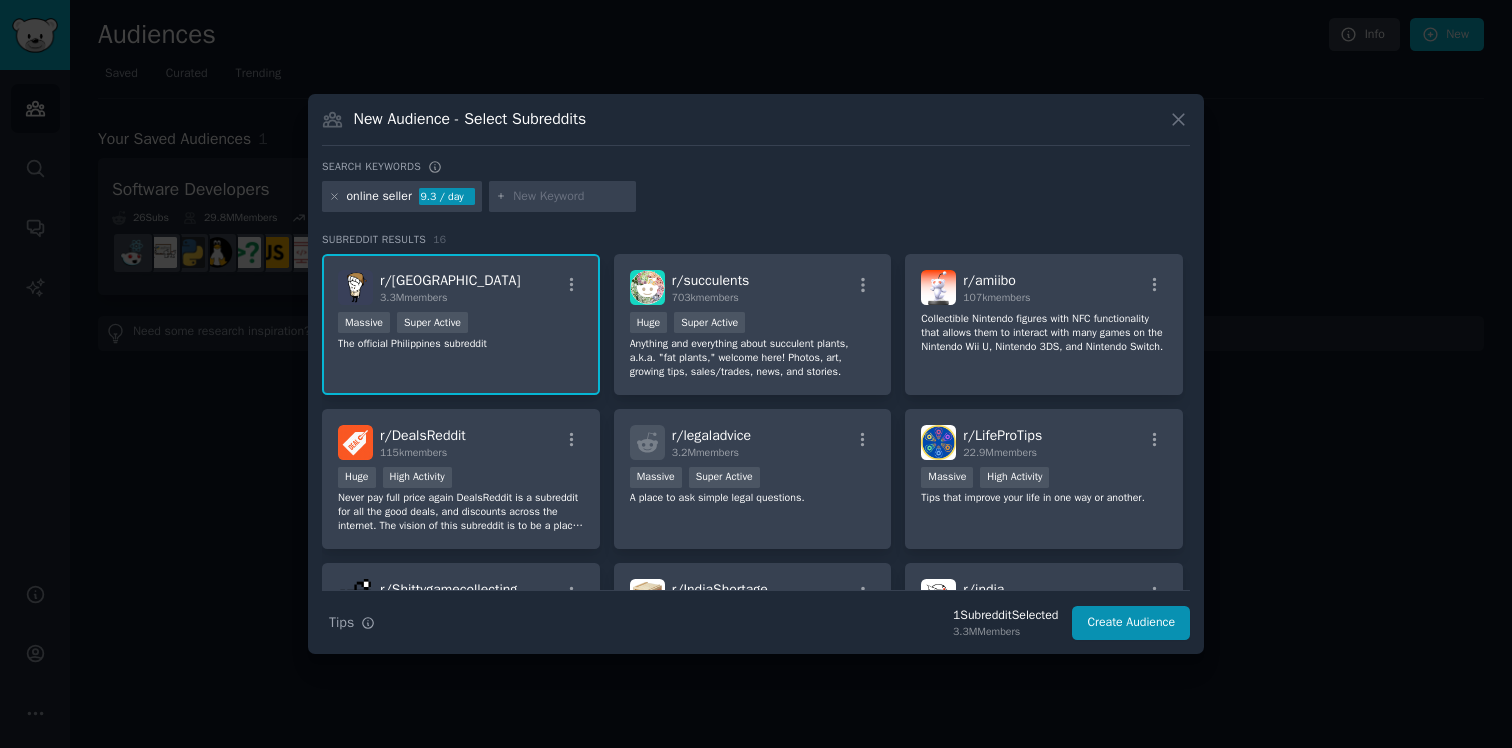 click on "r/ [GEOGRAPHIC_DATA]" at bounding box center [450, 280] 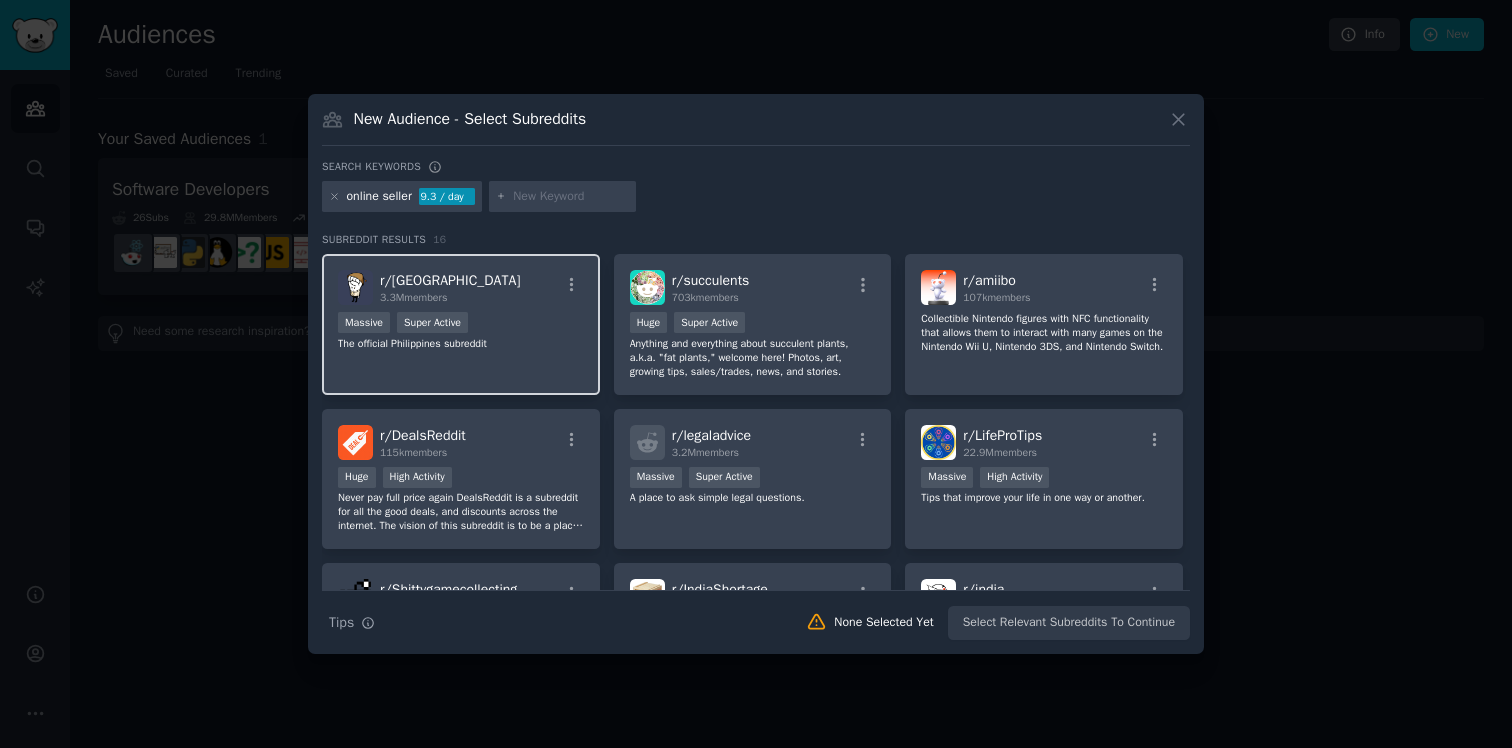 click on "r/ [GEOGRAPHIC_DATA]" at bounding box center [450, 280] 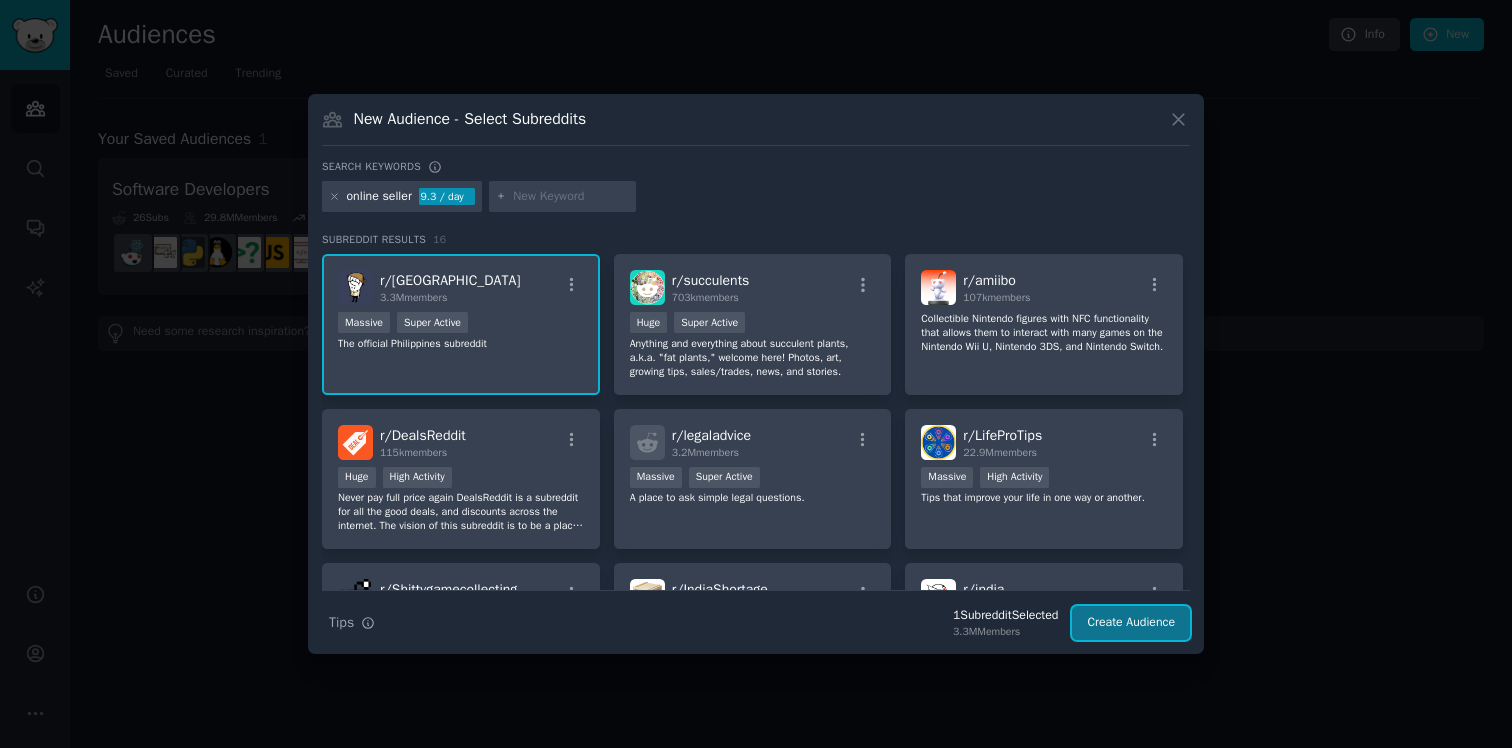 click on "Create Audience" at bounding box center (1131, 623) 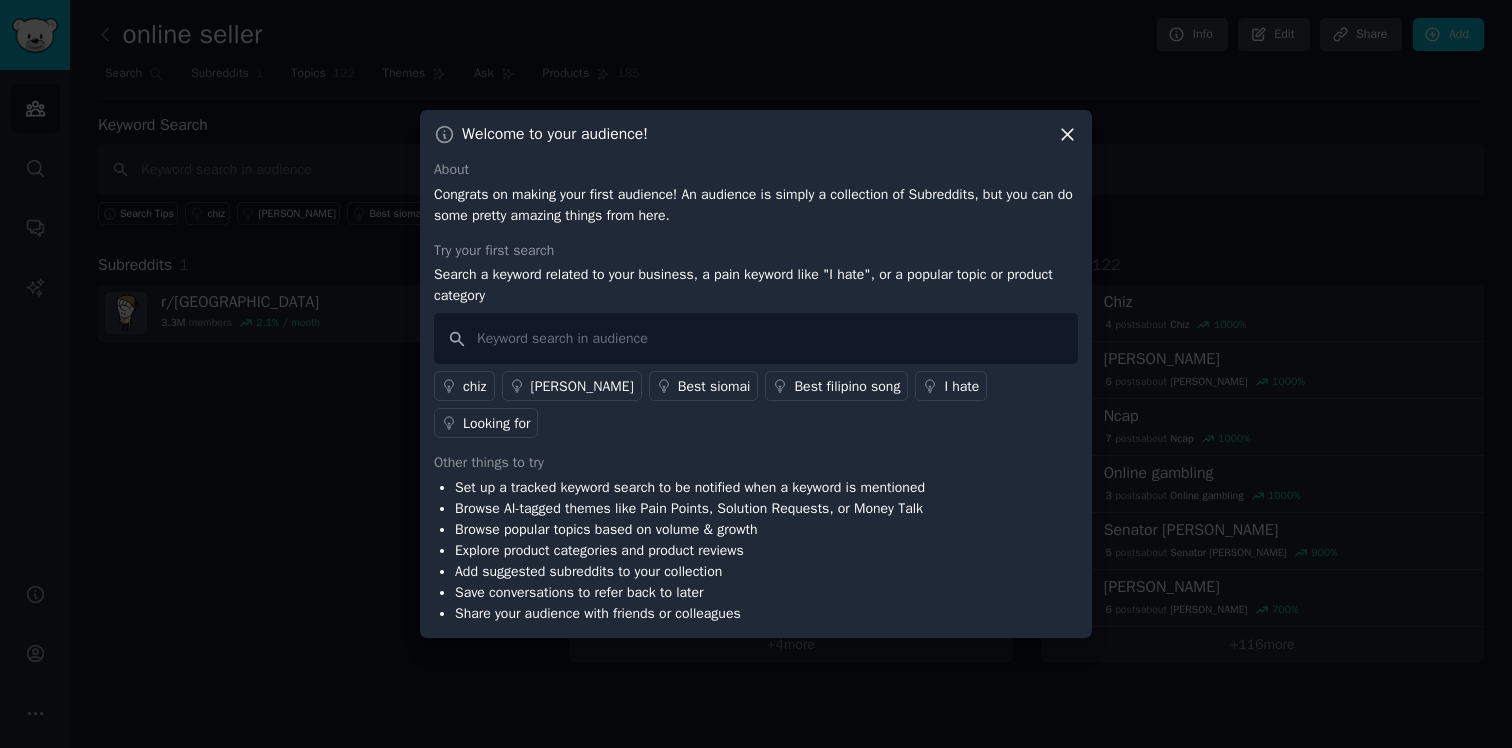 click 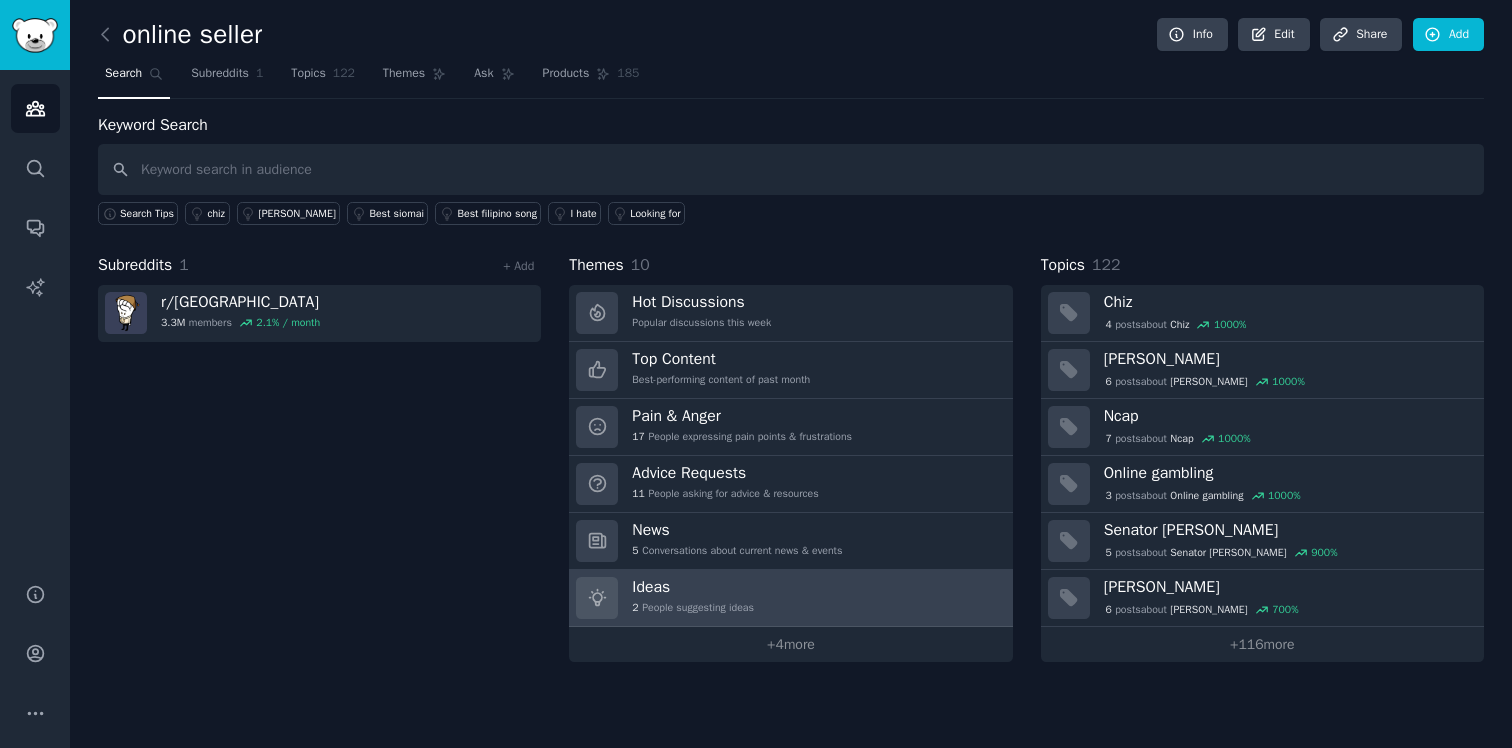 click on "Ideas" at bounding box center [693, 587] 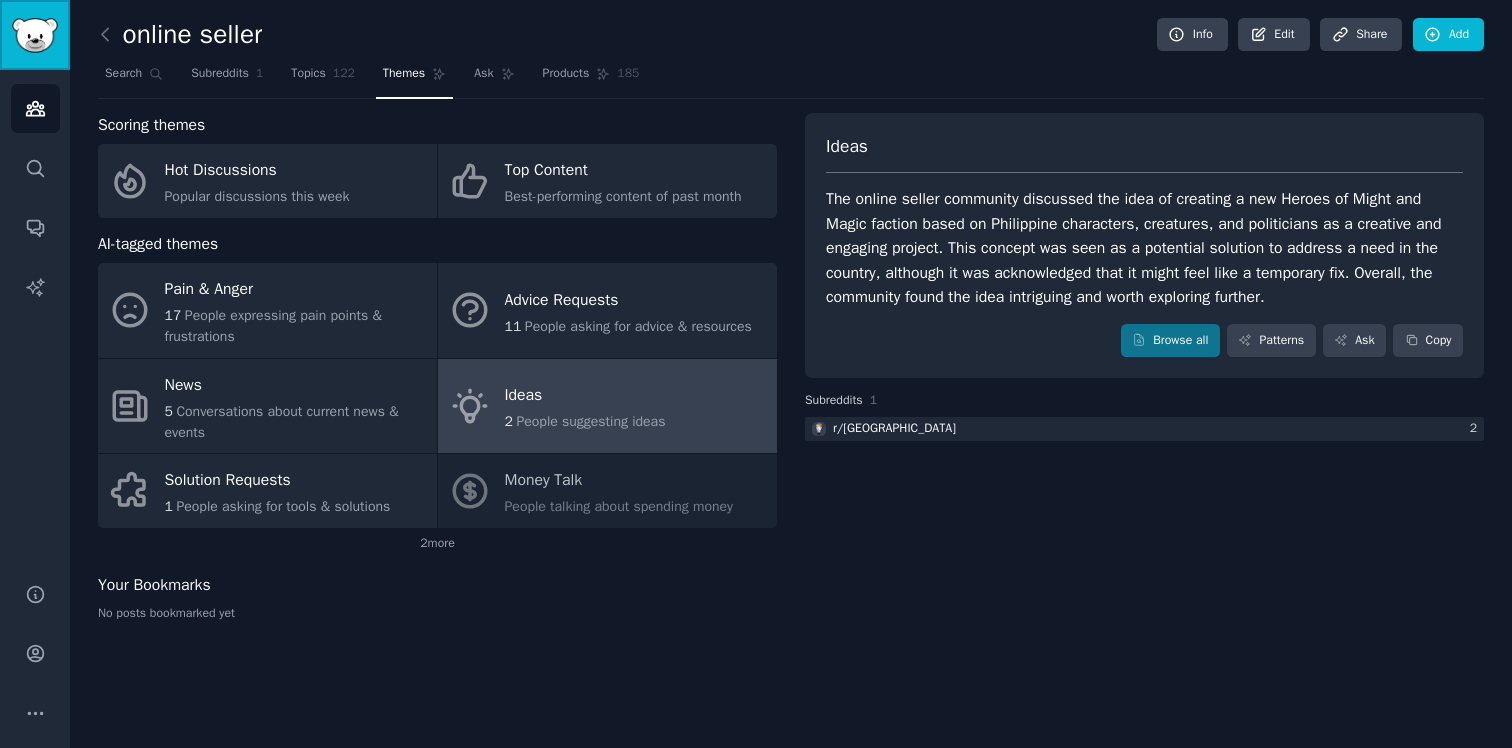 click at bounding box center [35, 35] 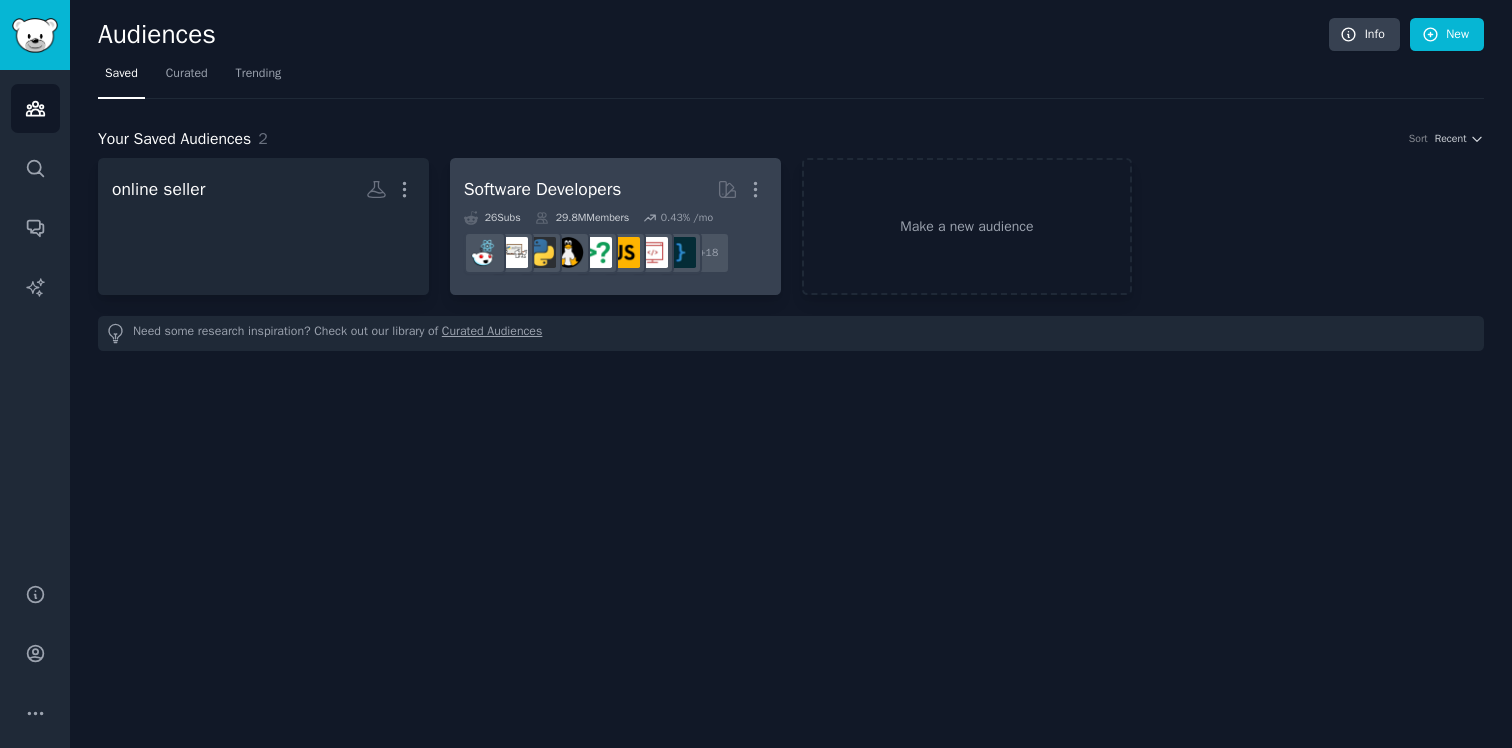 click on "Software Developers" at bounding box center [543, 189] 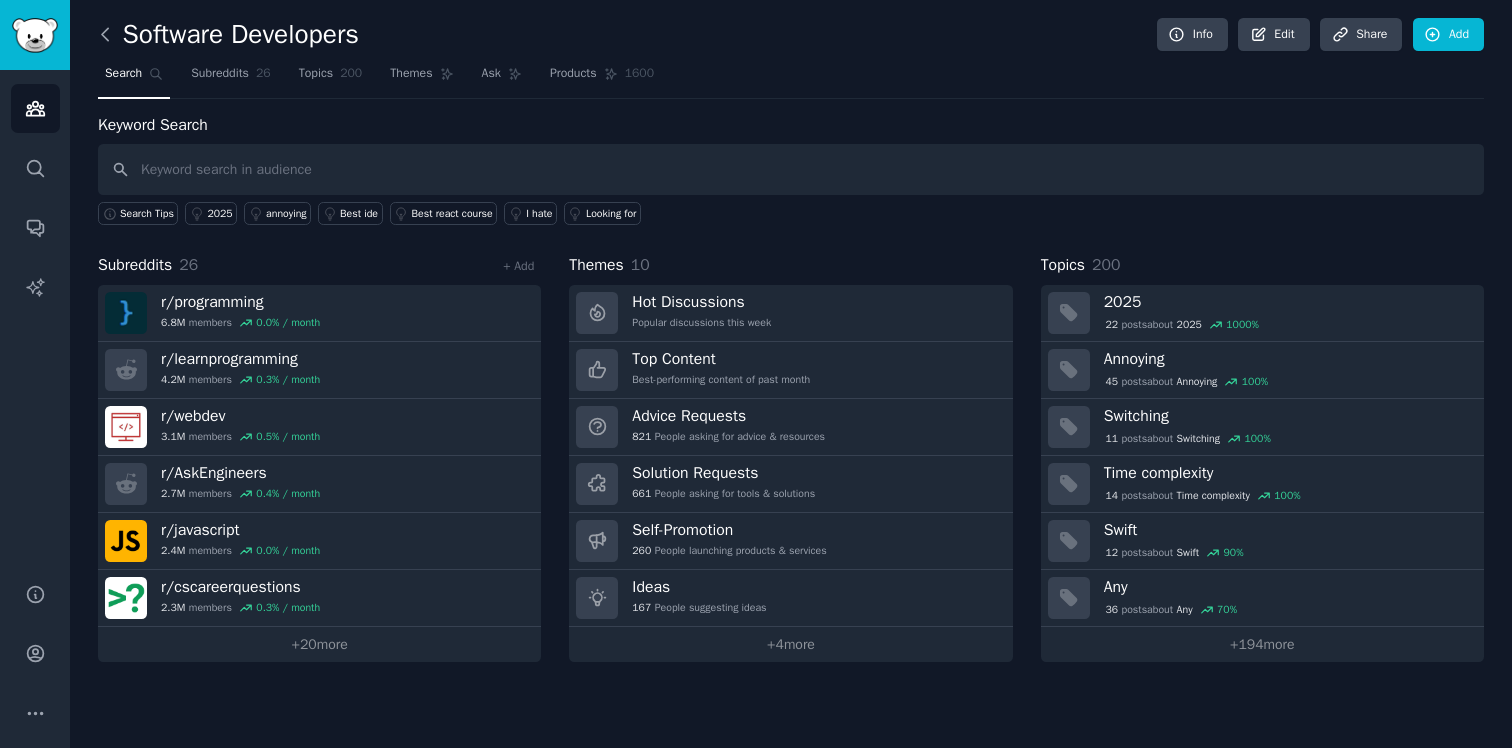click 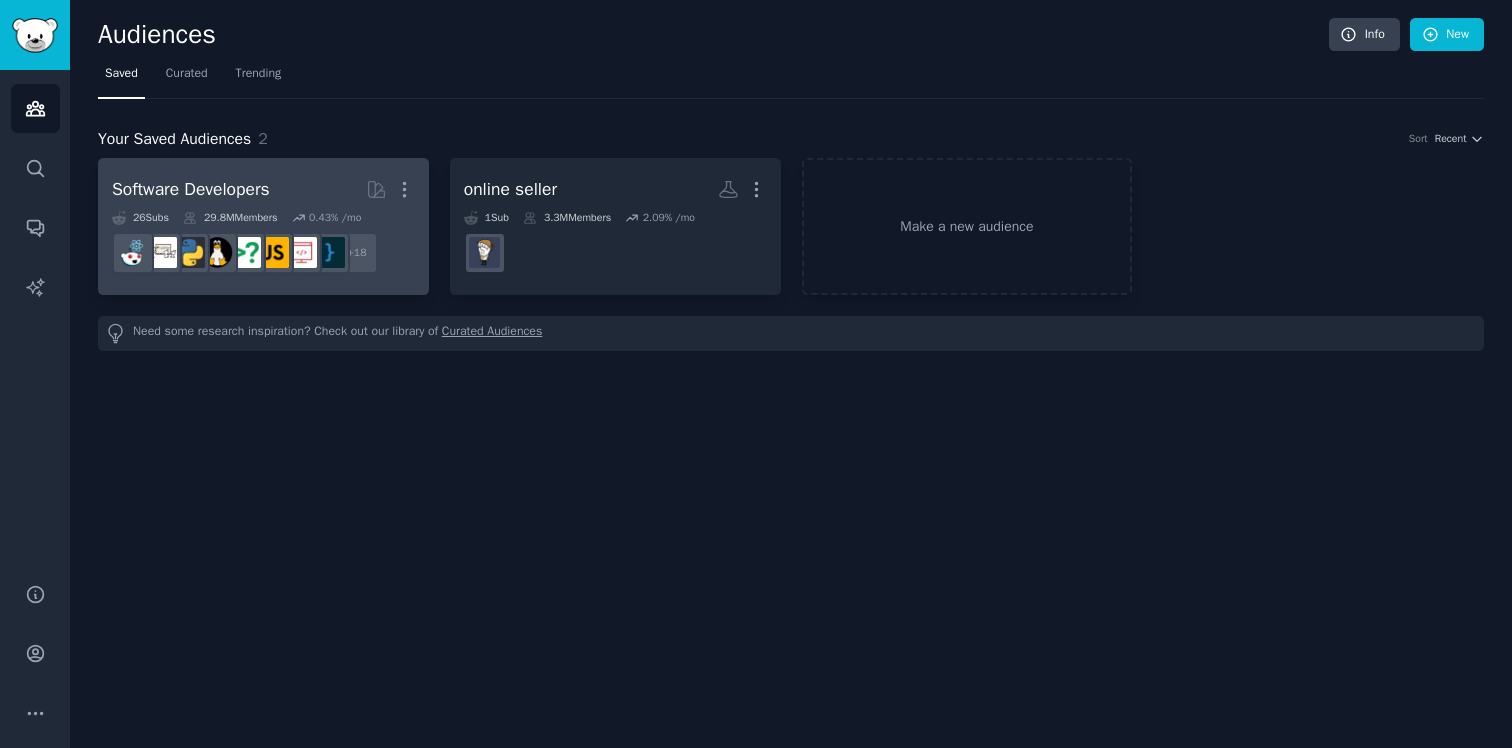 click on "Software Developers" at bounding box center (191, 189) 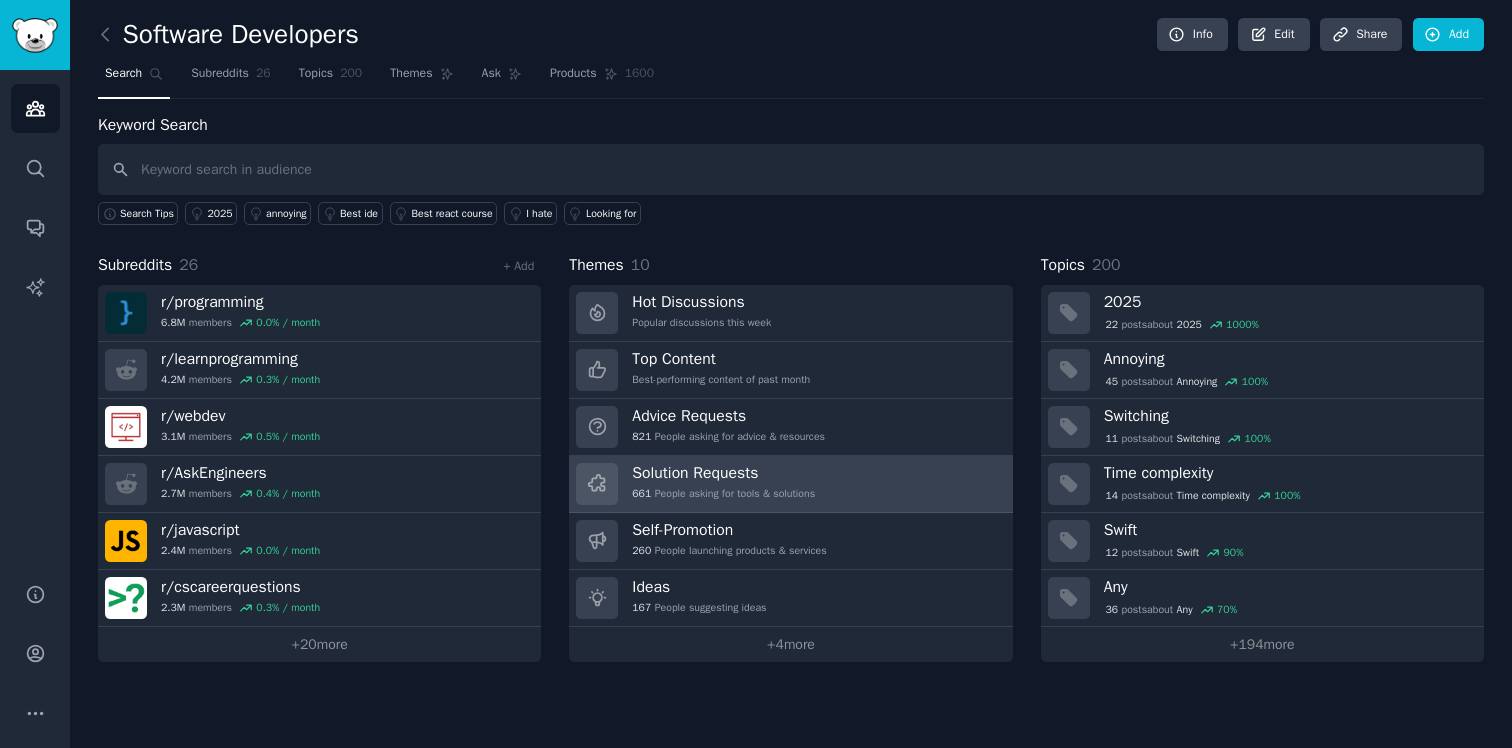 click on "Solution Requests" at bounding box center [723, 473] 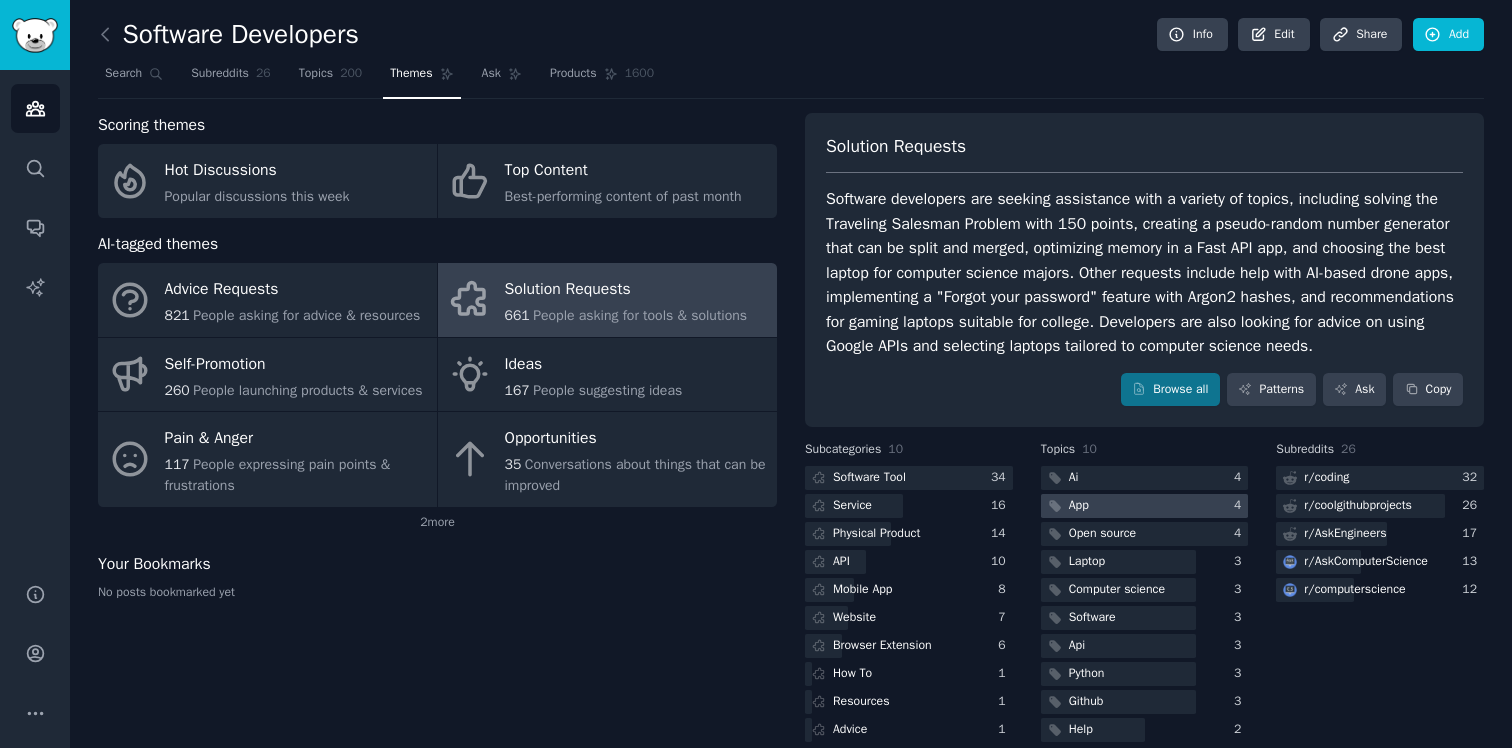 scroll, scrollTop: 50, scrollLeft: 0, axis: vertical 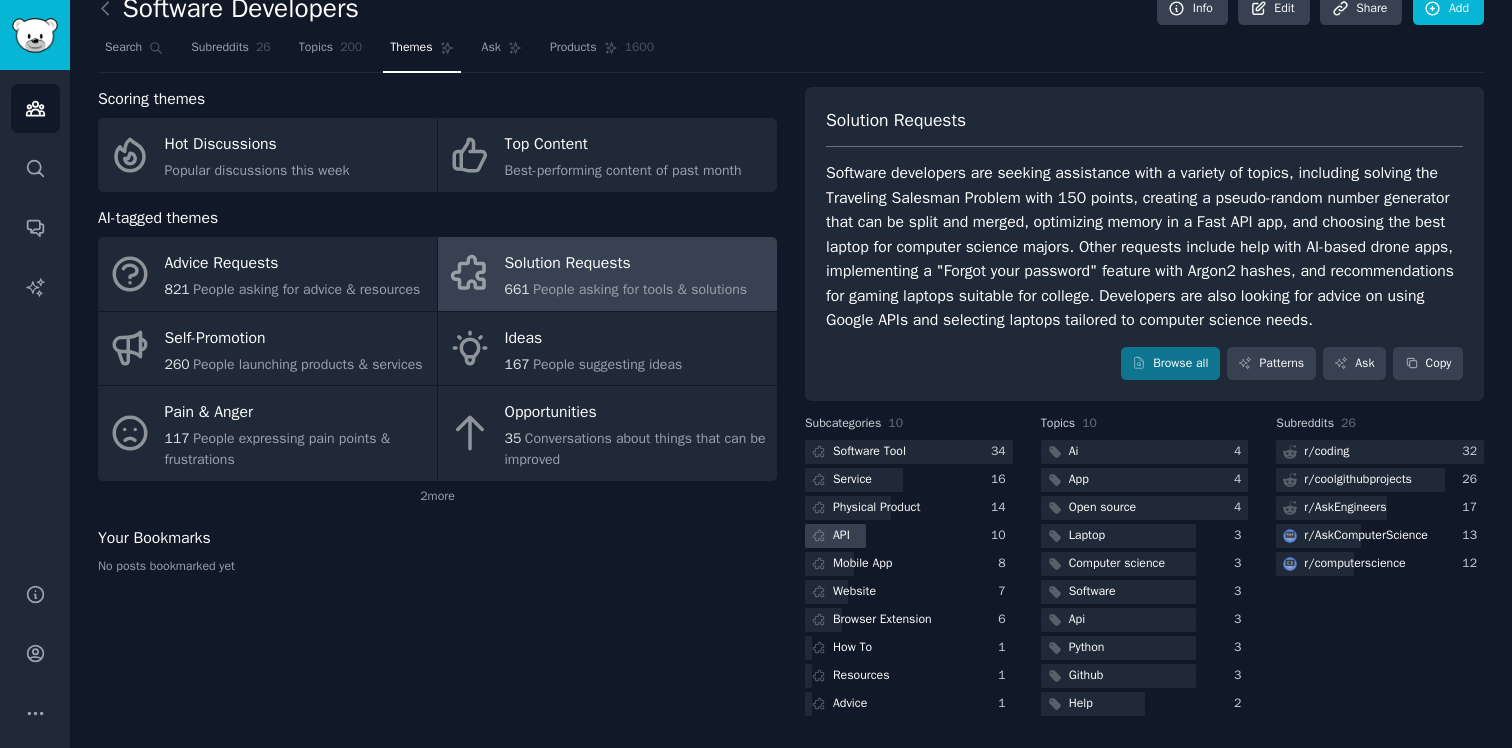 click on "API" at bounding box center [841, 536] 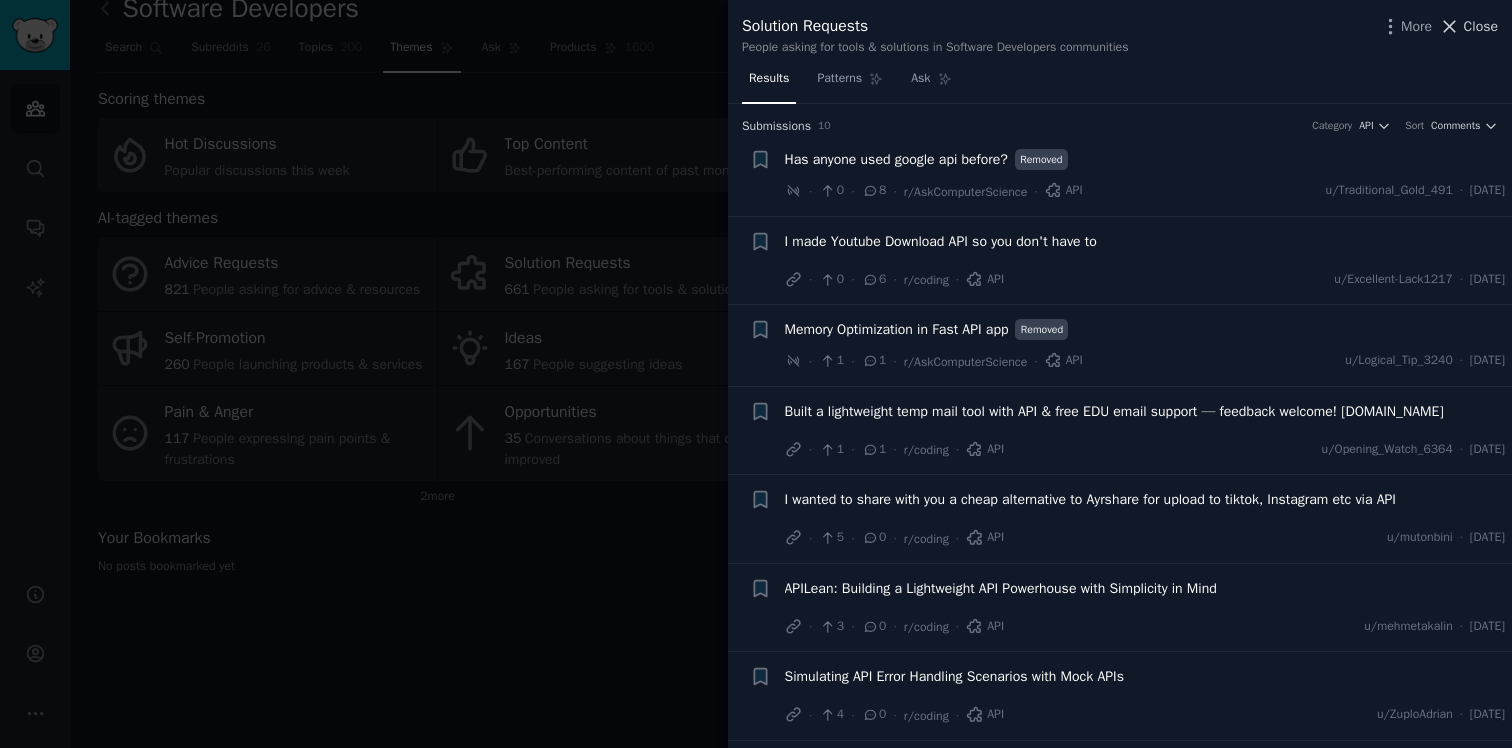 click on "Close" at bounding box center [1481, 26] 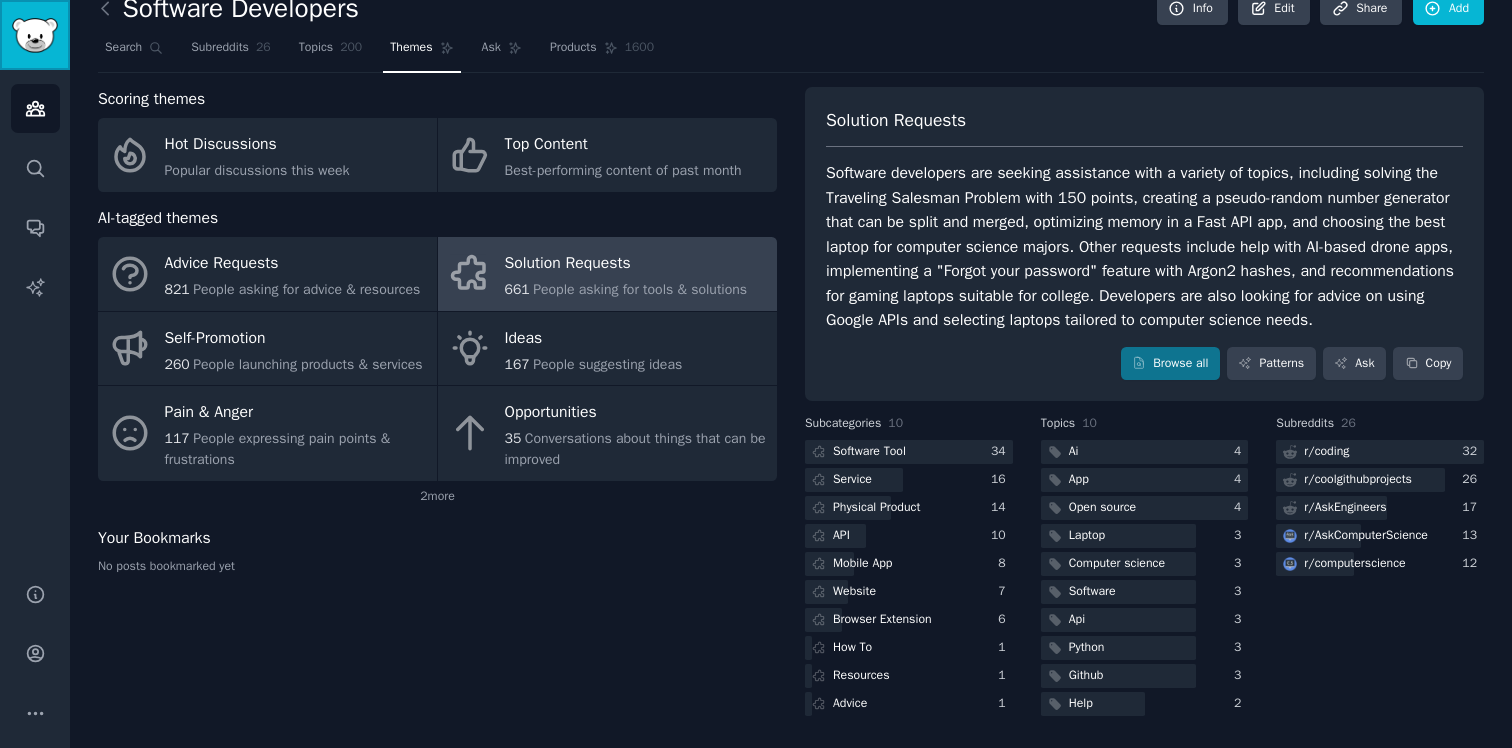 click at bounding box center (35, 35) 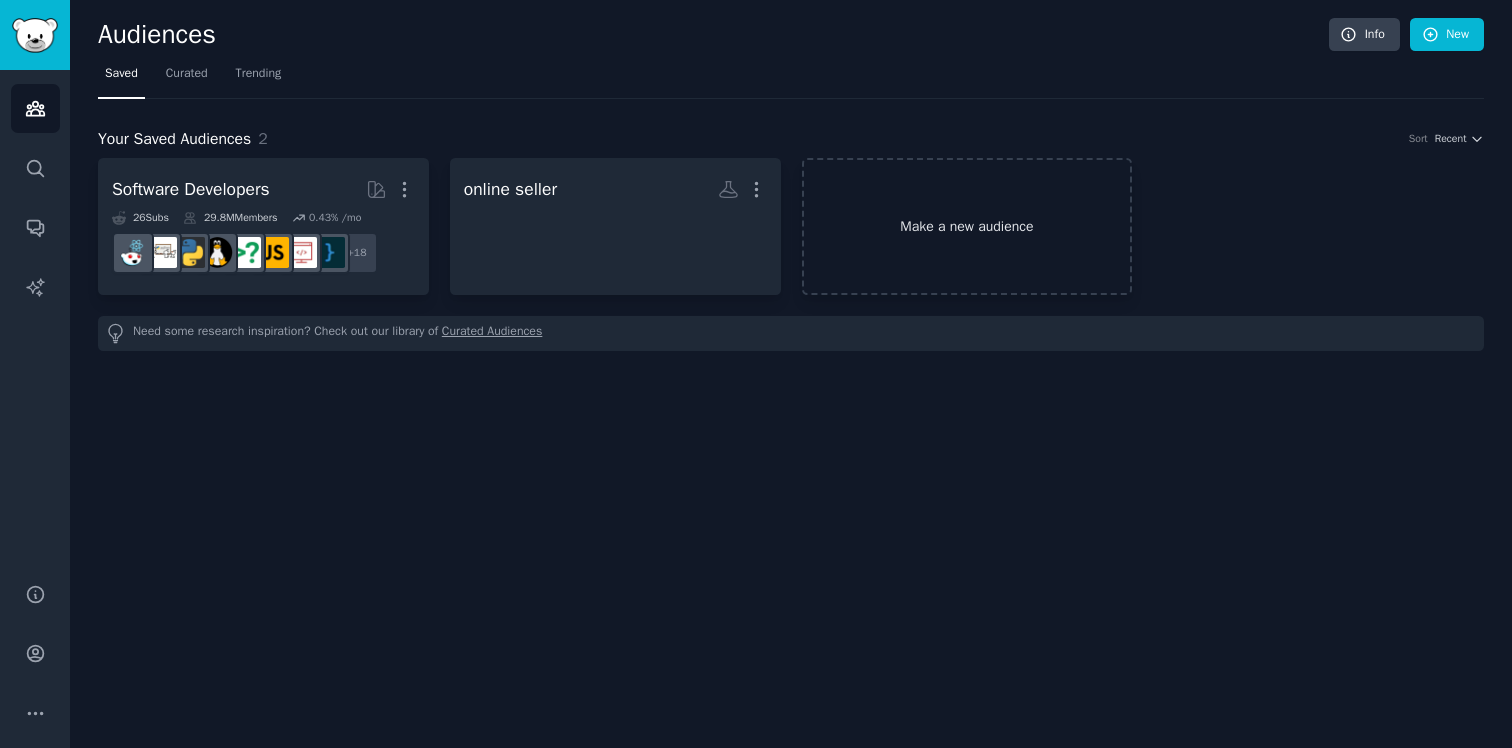 click on "Make a new audience" at bounding box center [967, 226] 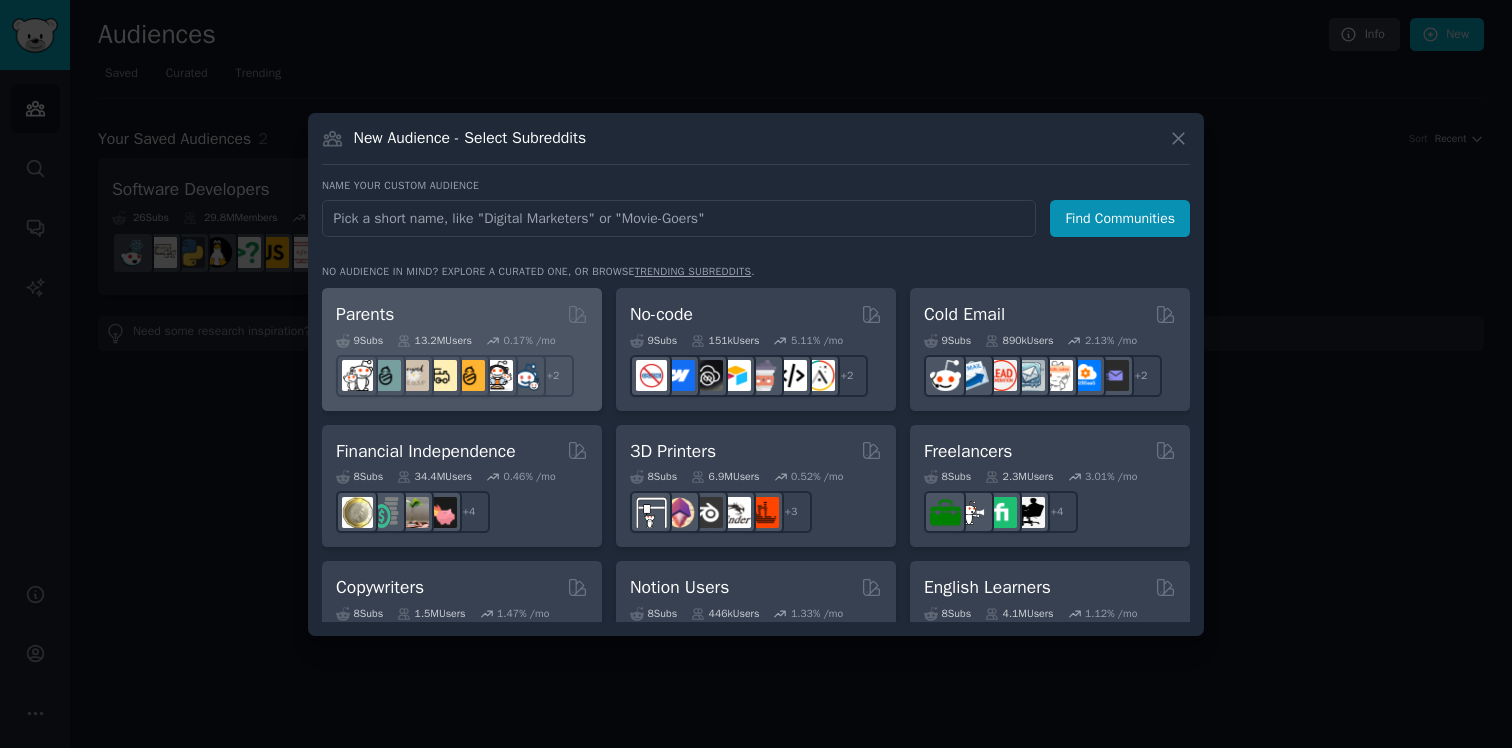 scroll, scrollTop: 954, scrollLeft: 0, axis: vertical 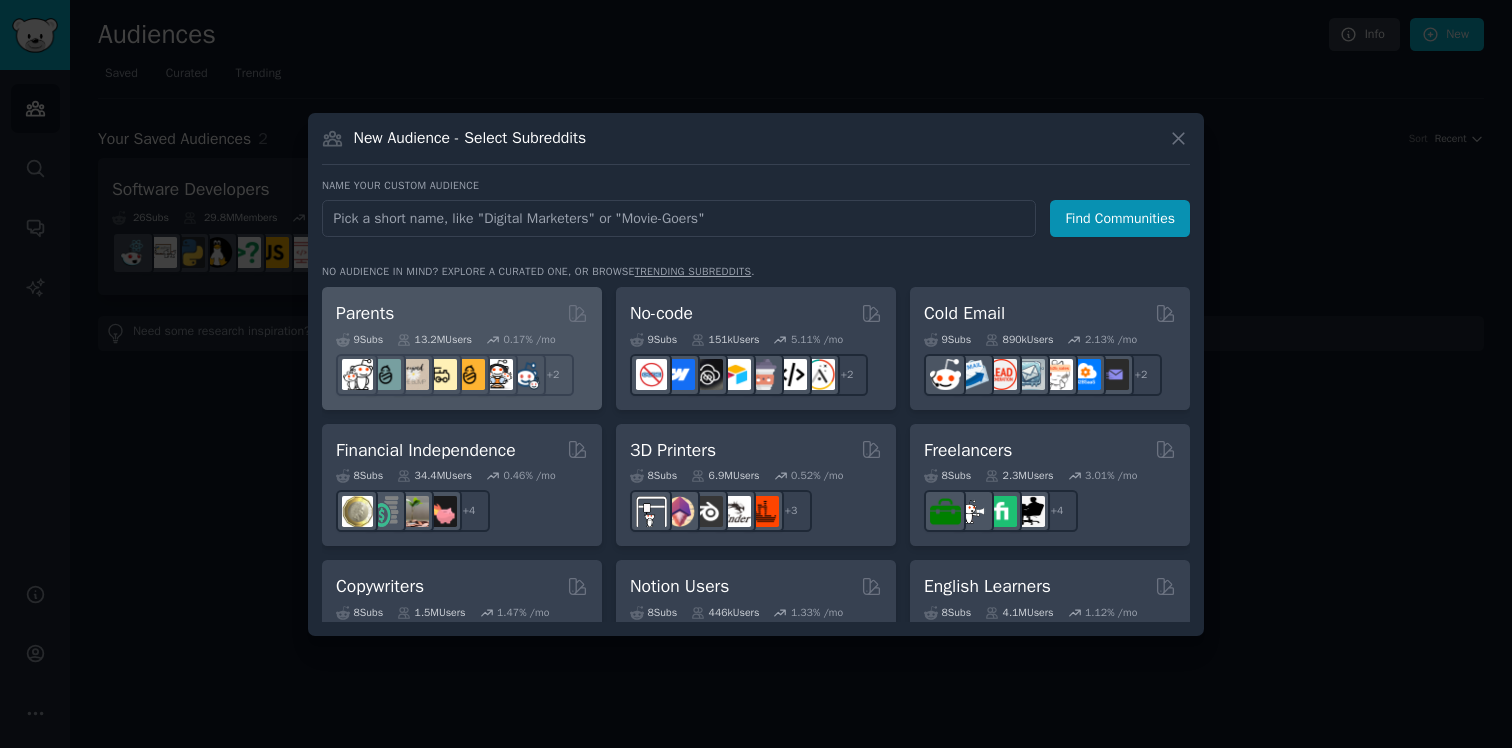 click on "Parents" at bounding box center (365, 313) 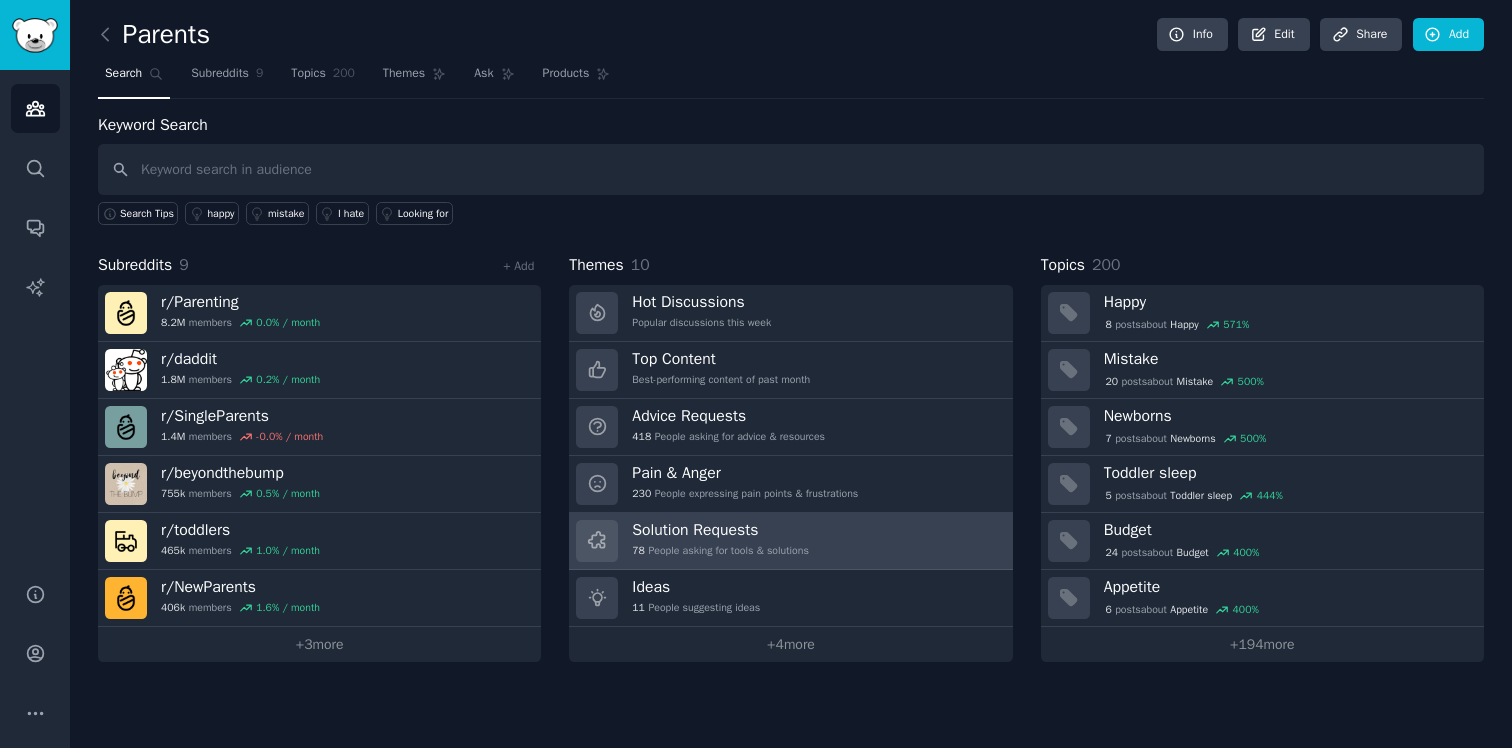 click on "Solution Requests" at bounding box center [720, 530] 